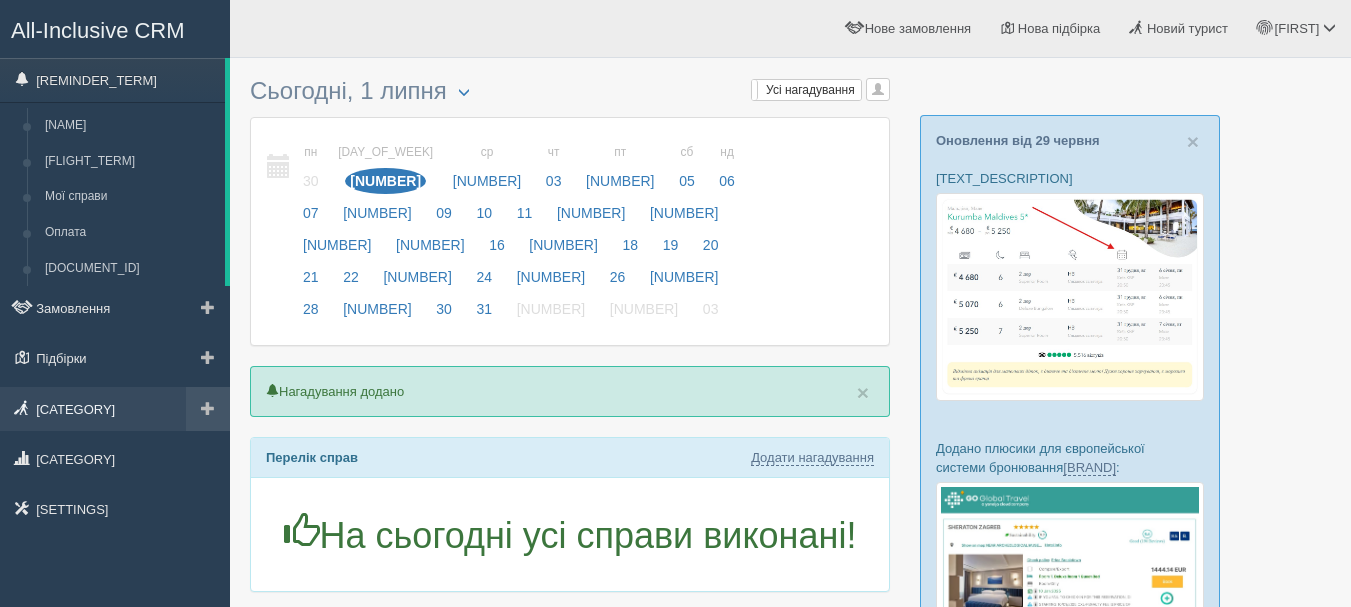 scroll, scrollTop: 0, scrollLeft: 0, axis: both 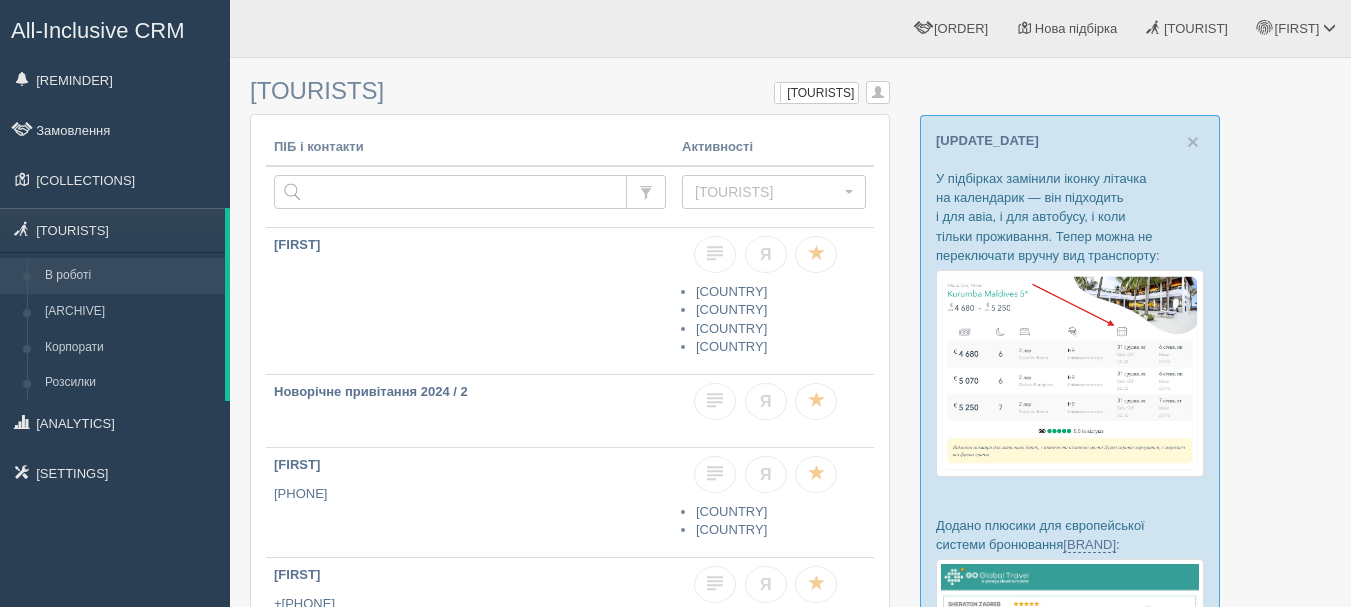 click on "All-Inclusive CRM" at bounding box center (98, 30) 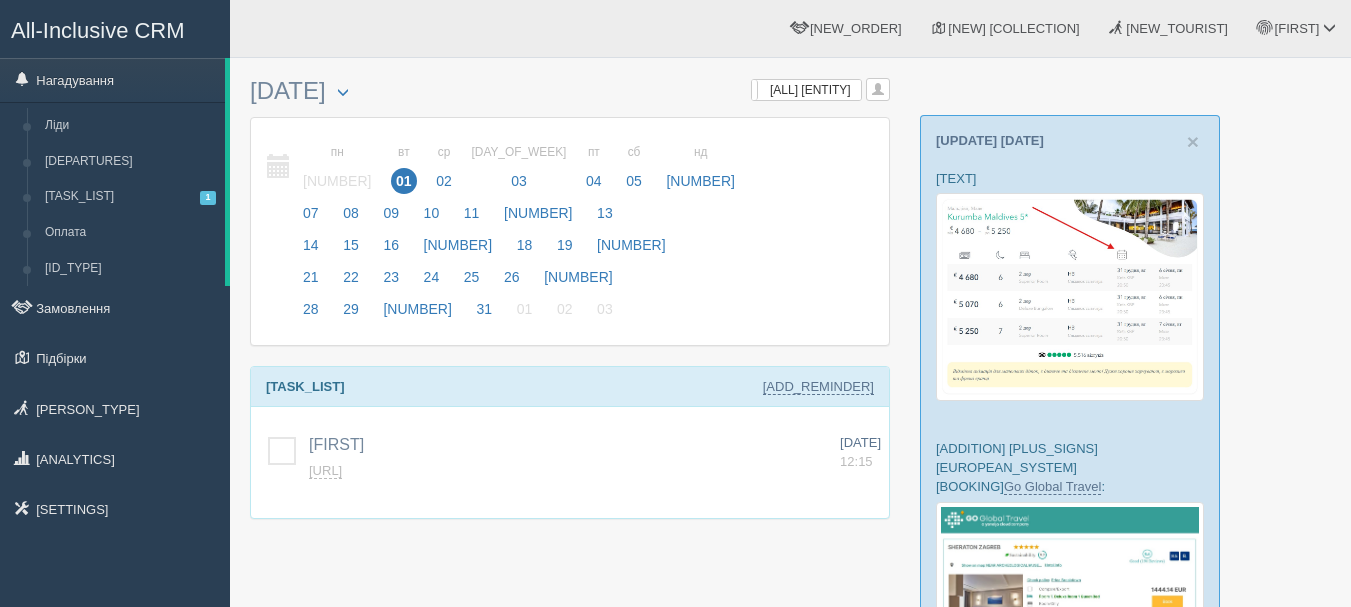 scroll, scrollTop: 0, scrollLeft: 0, axis: both 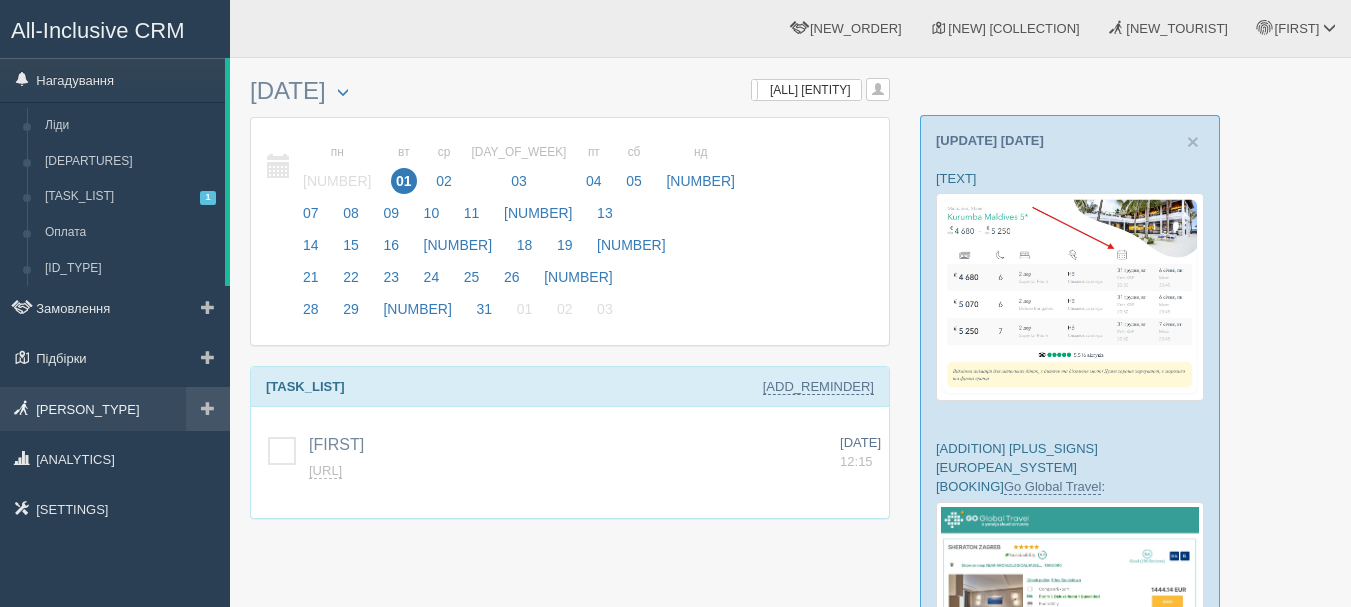 click on "Туристи" at bounding box center [115, 409] 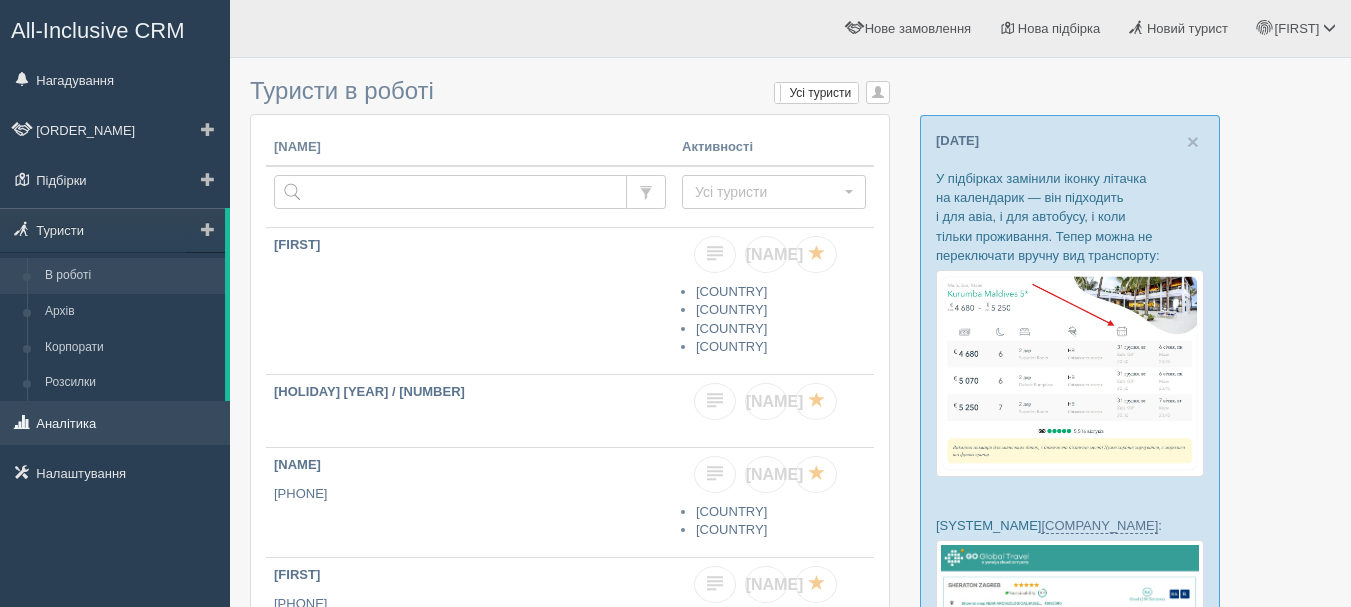 scroll, scrollTop: 0, scrollLeft: 0, axis: both 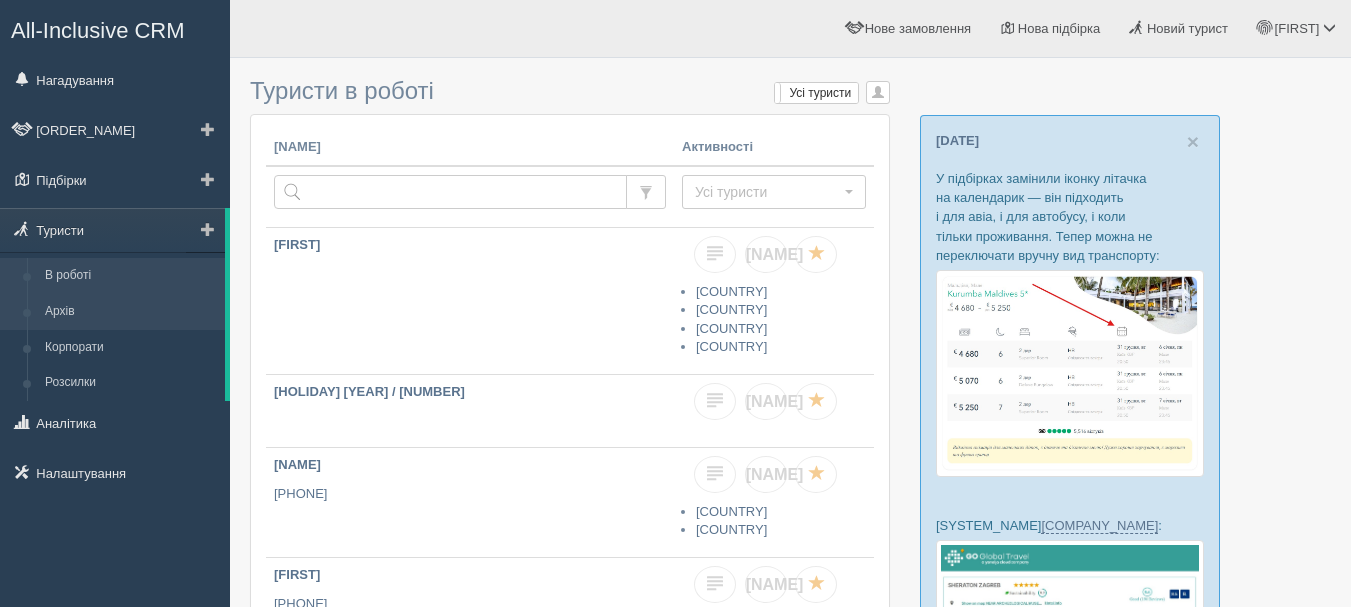click on "Архів" at bounding box center [130, 312] 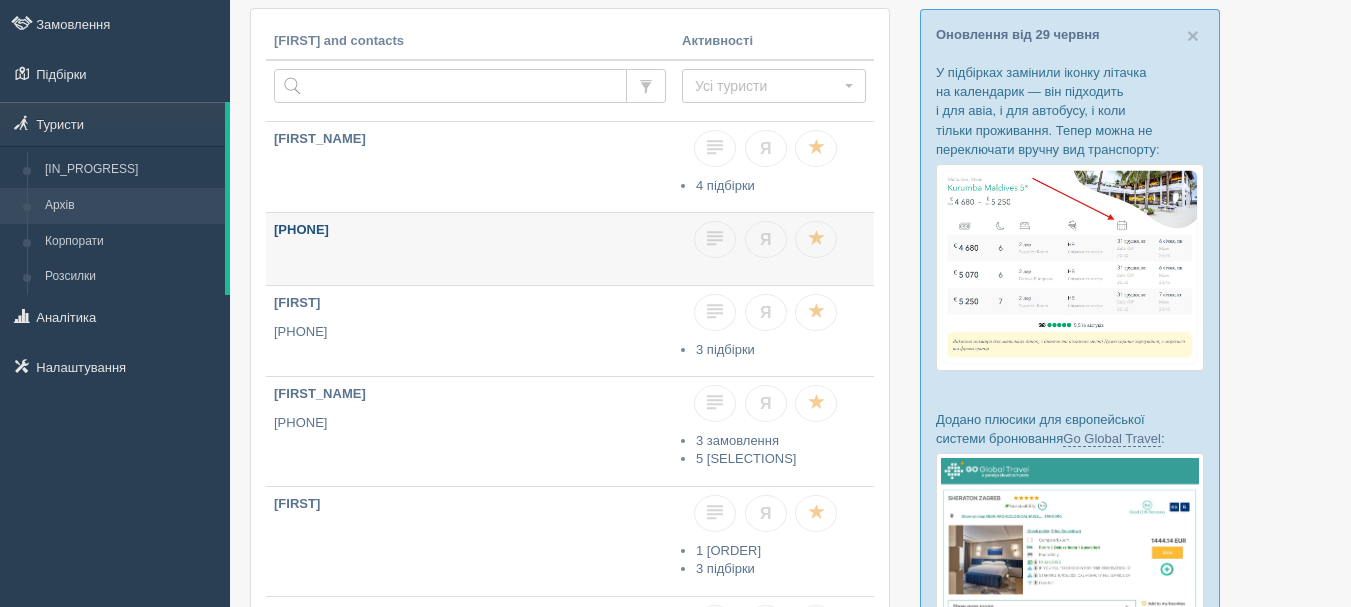 scroll, scrollTop: 0, scrollLeft: 0, axis: both 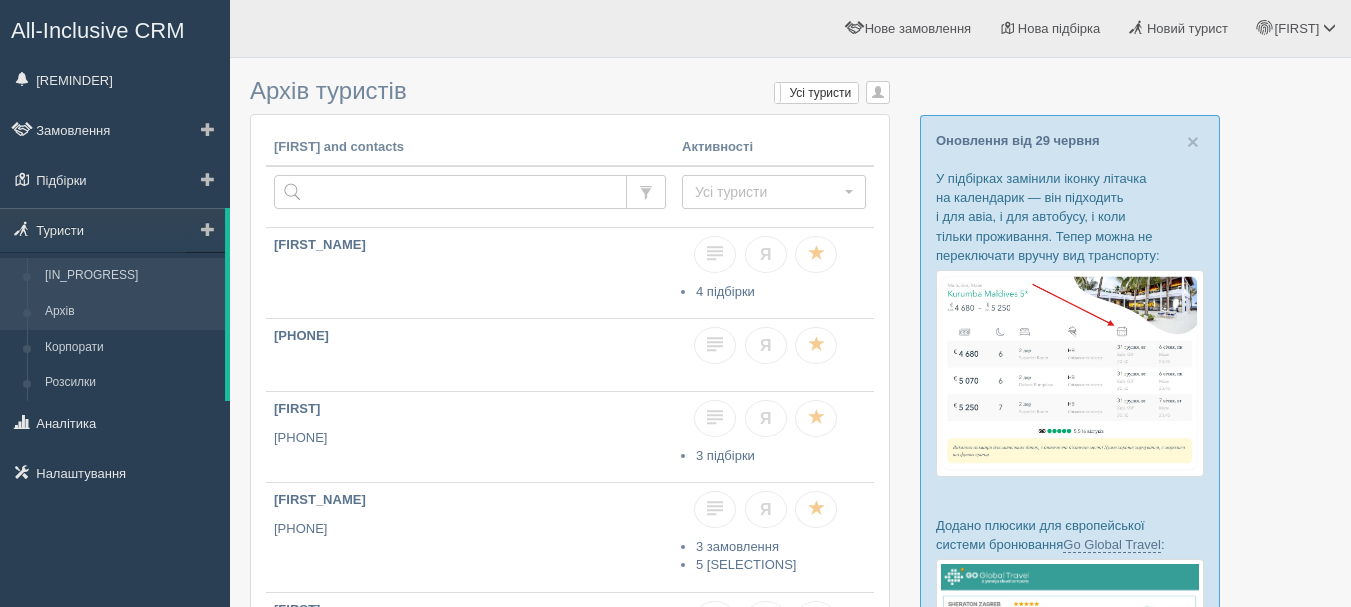 click on "В роботі" at bounding box center (130, 276) 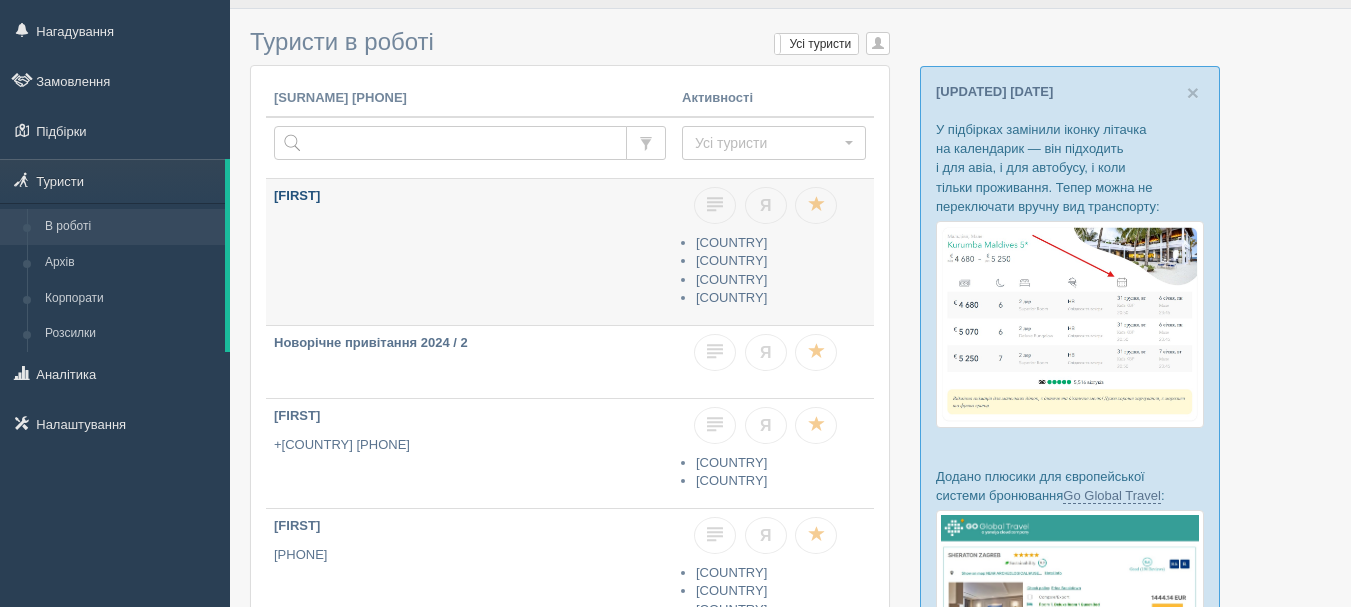 scroll, scrollTop: 0, scrollLeft: 0, axis: both 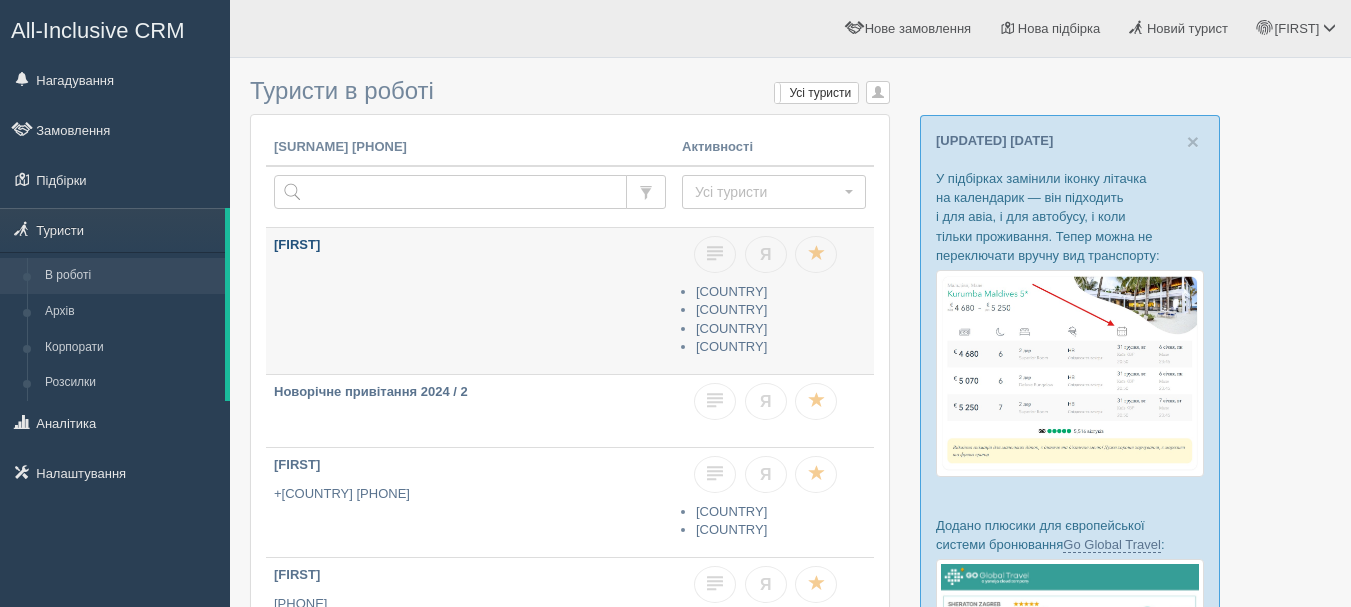 click on "[FIRST]" at bounding box center (470, 301) 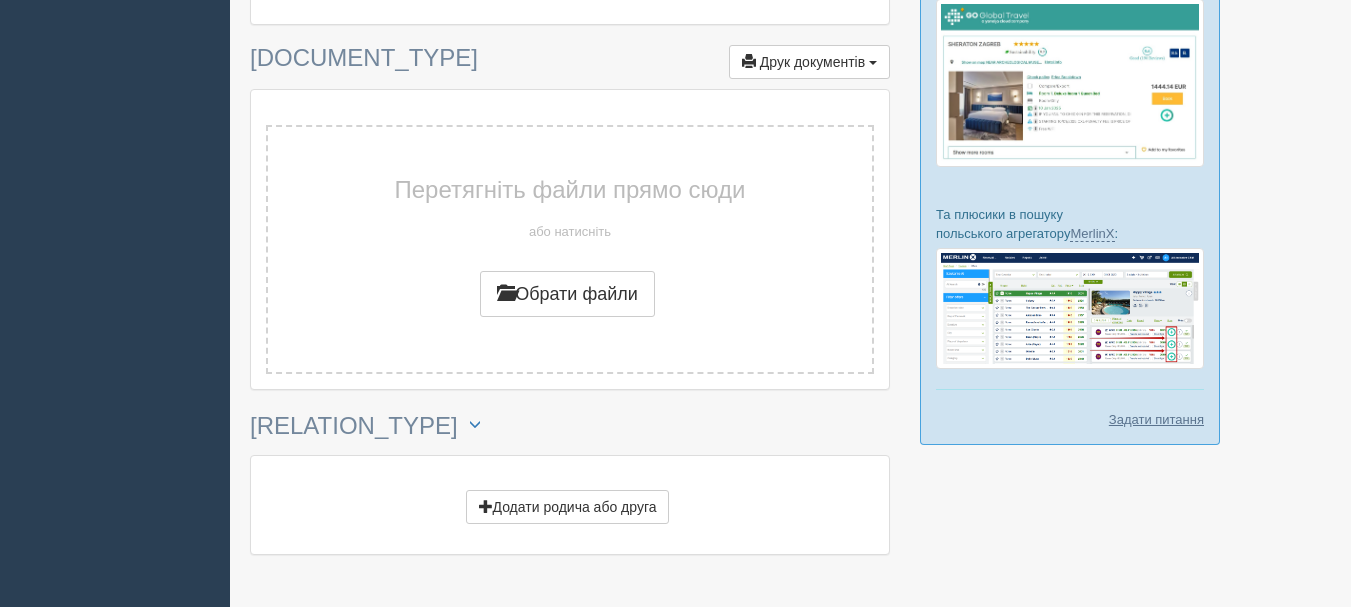 scroll, scrollTop: 618, scrollLeft: 0, axis: vertical 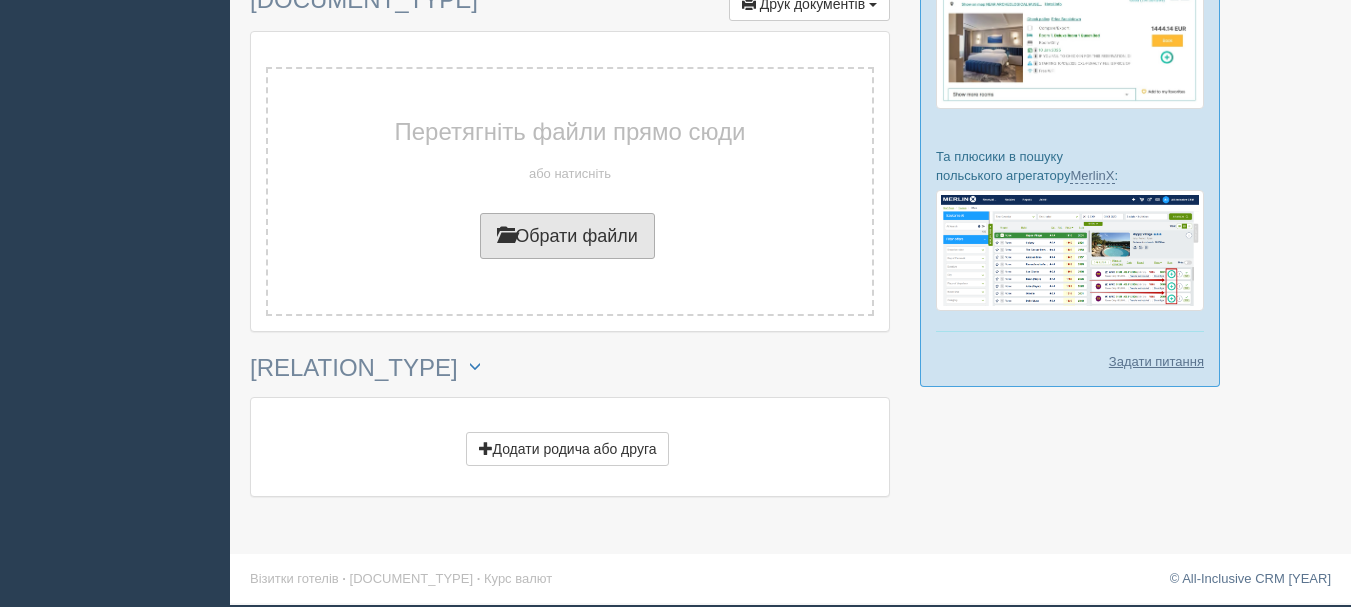 click on "Обрати файли" at bounding box center [567, 236] 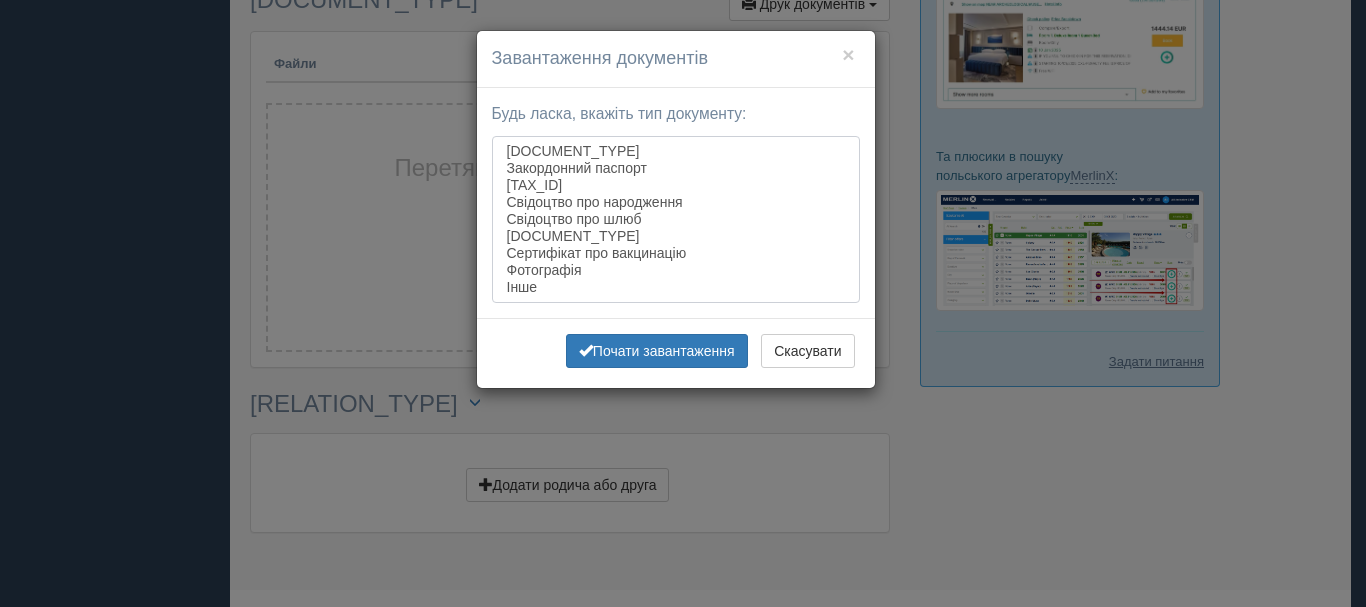 select on "passport_external" 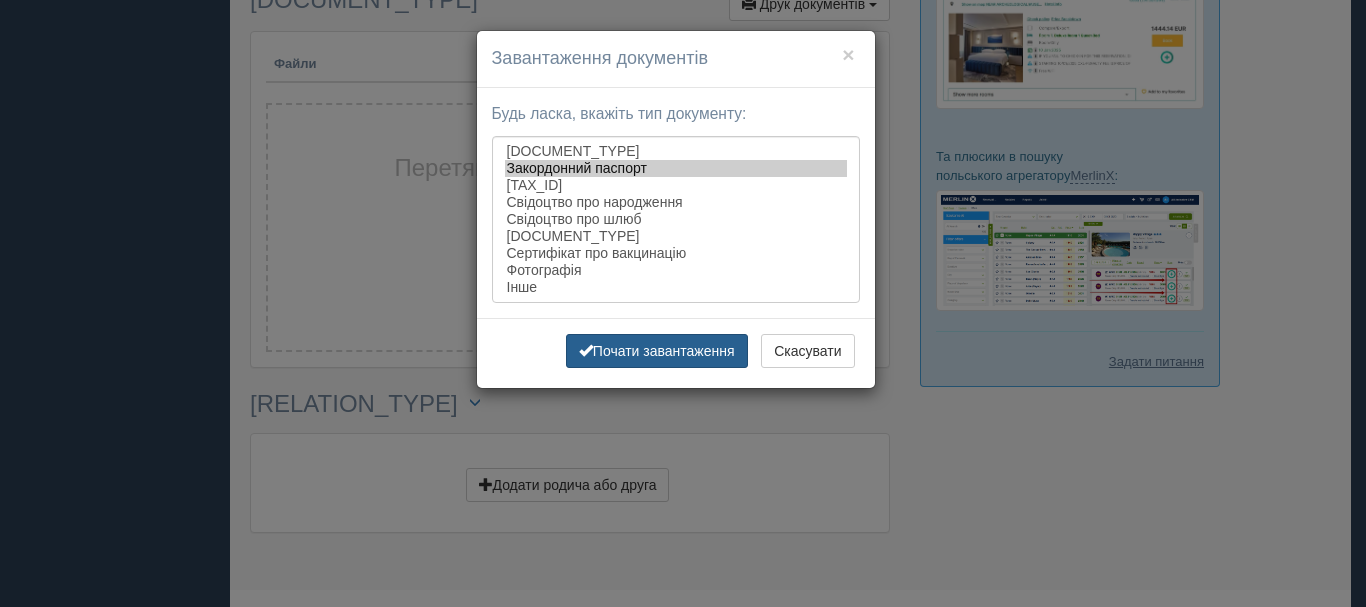 click on "Почати завантаження" at bounding box center (657, 351) 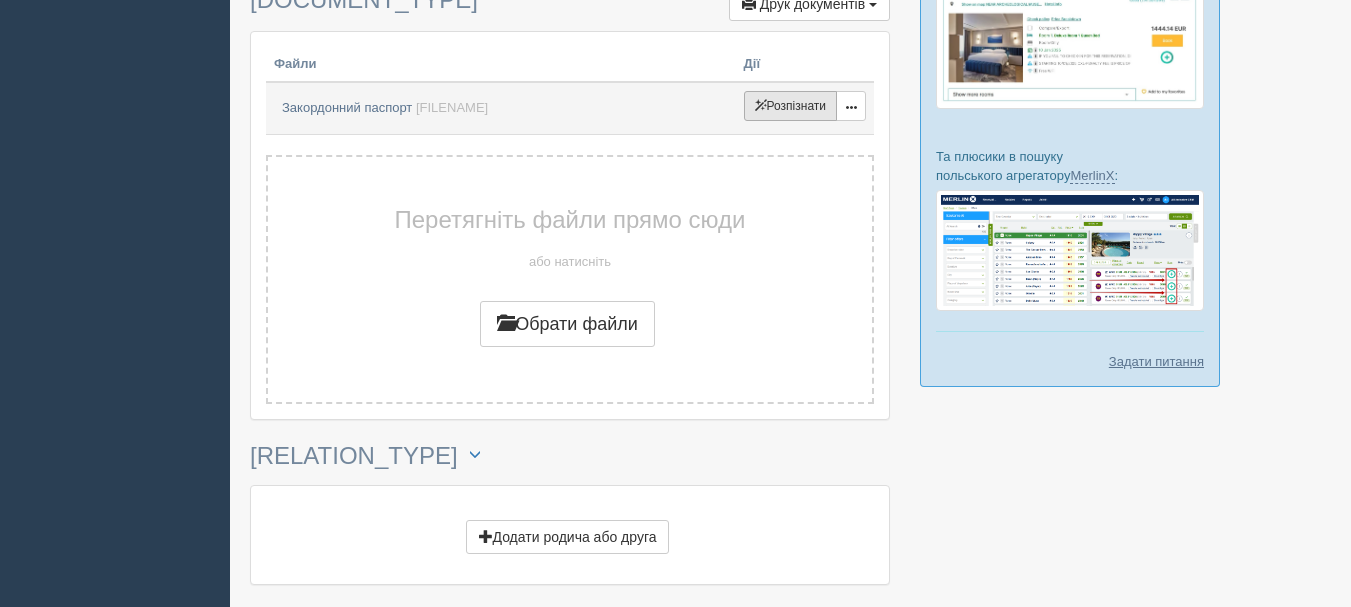 click on "Розпізнати" at bounding box center [790, 106] 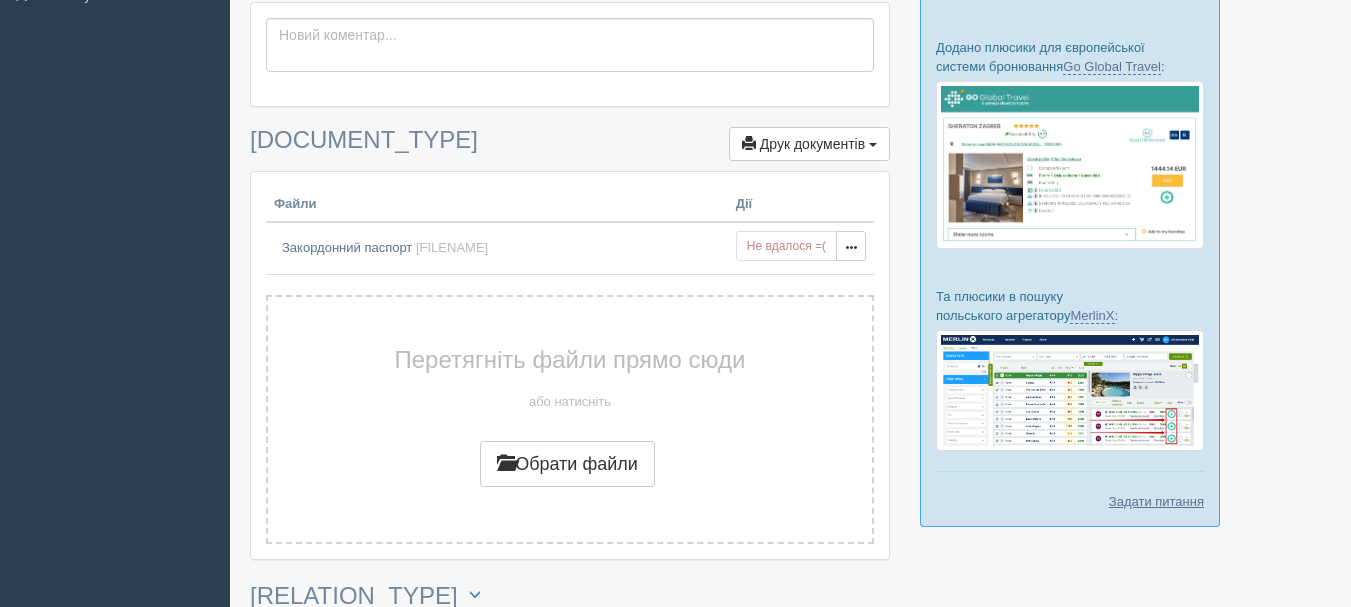 scroll, scrollTop: 318, scrollLeft: 0, axis: vertical 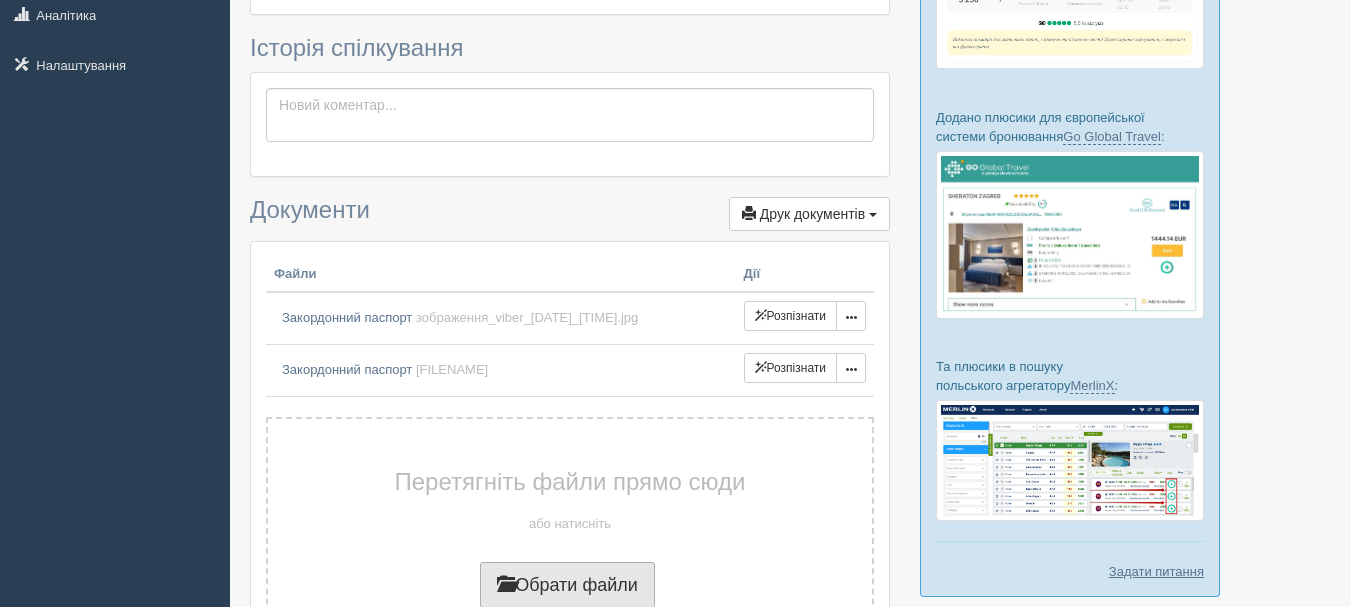 click on "Обрати файли" at bounding box center [567, 585] 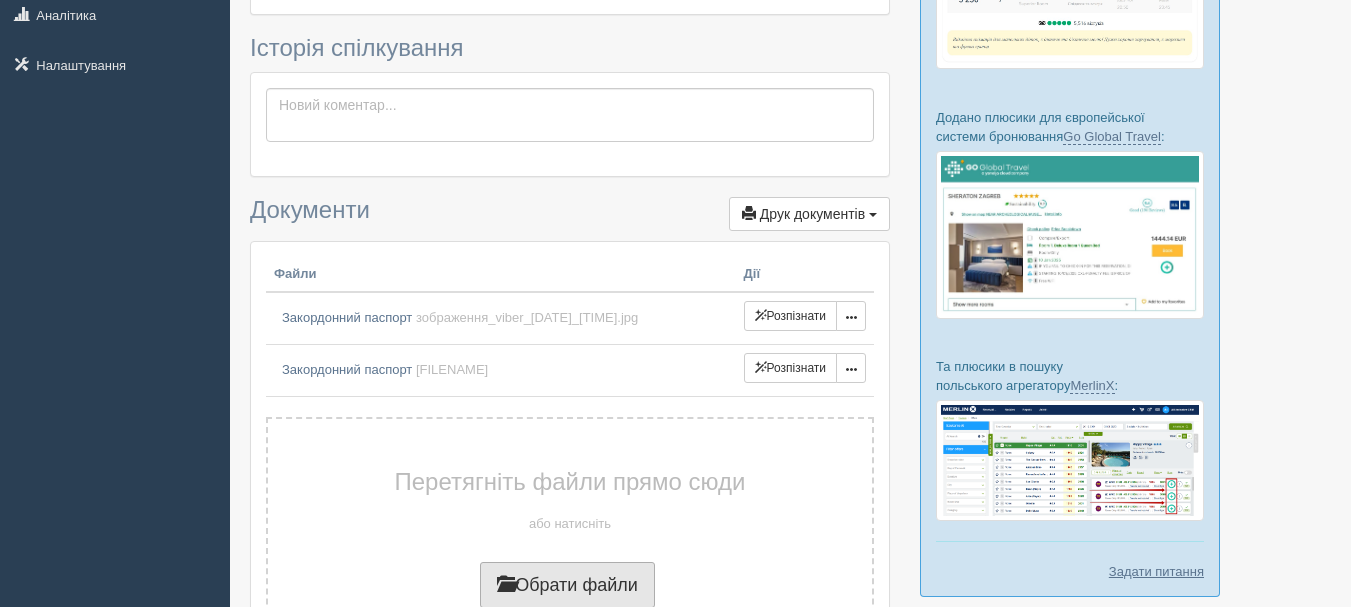 type on "C:\fakepath\зображення_viber_2025-07-01_11-25-19-322.jpg" 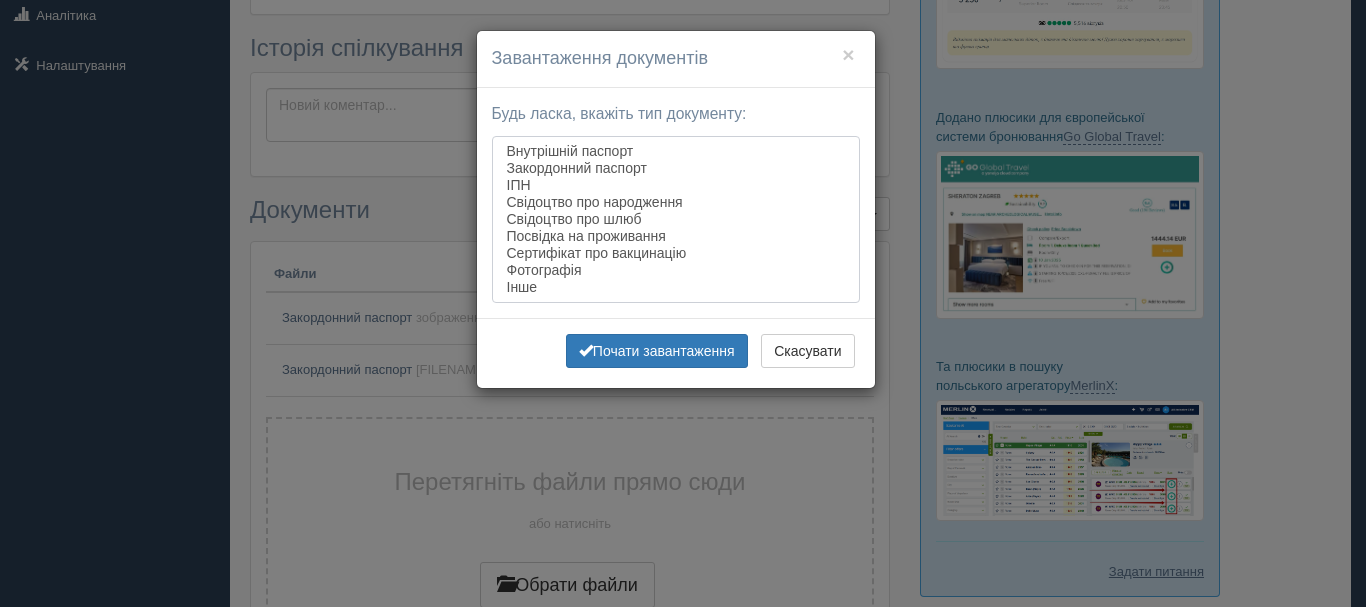 select on "passport_external" 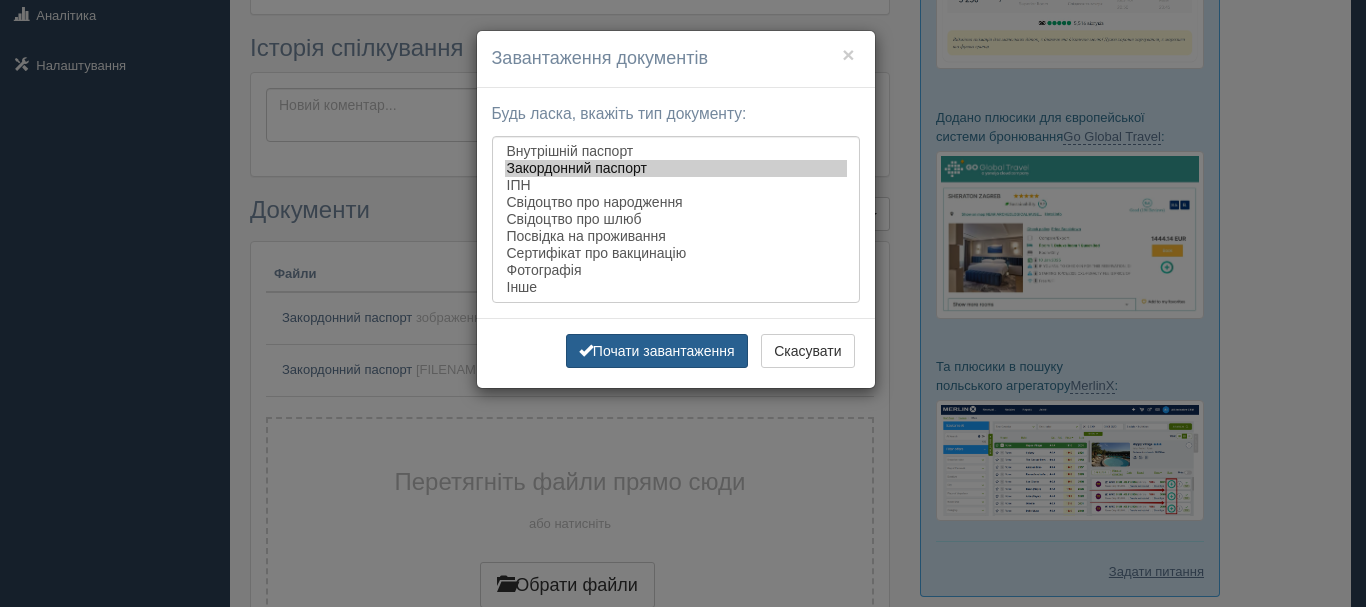 click on "Почати завантаження" at bounding box center [657, 351] 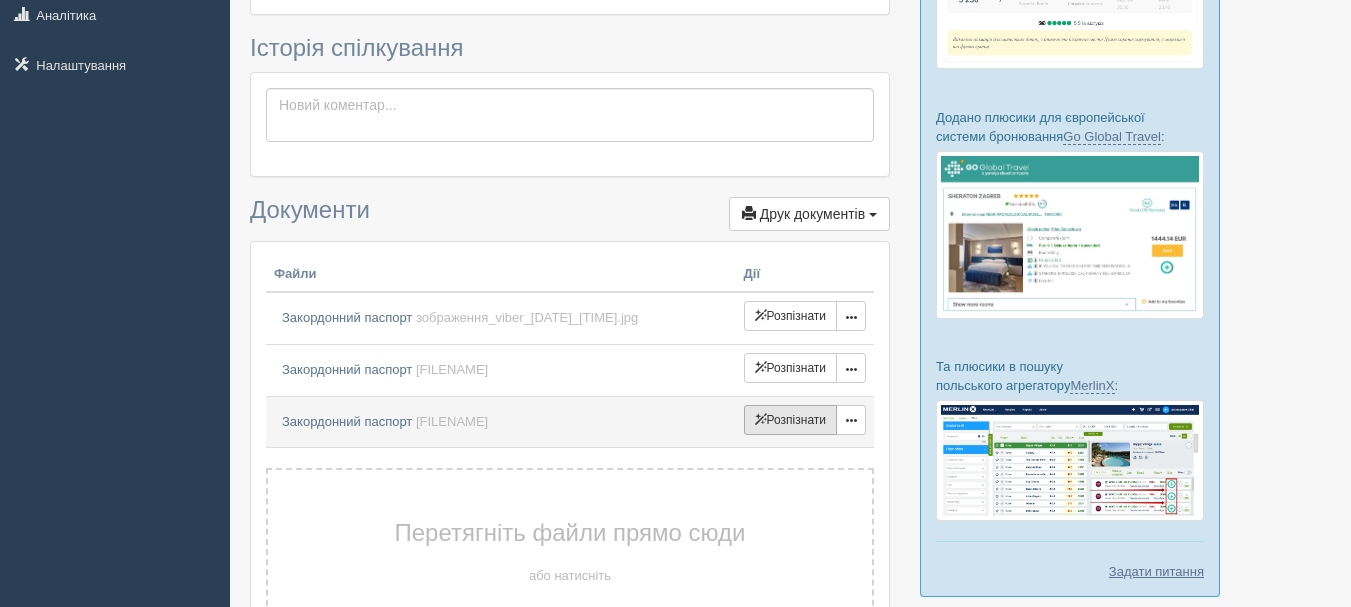 click on "Розпізнати" at bounding box center (790, 316) 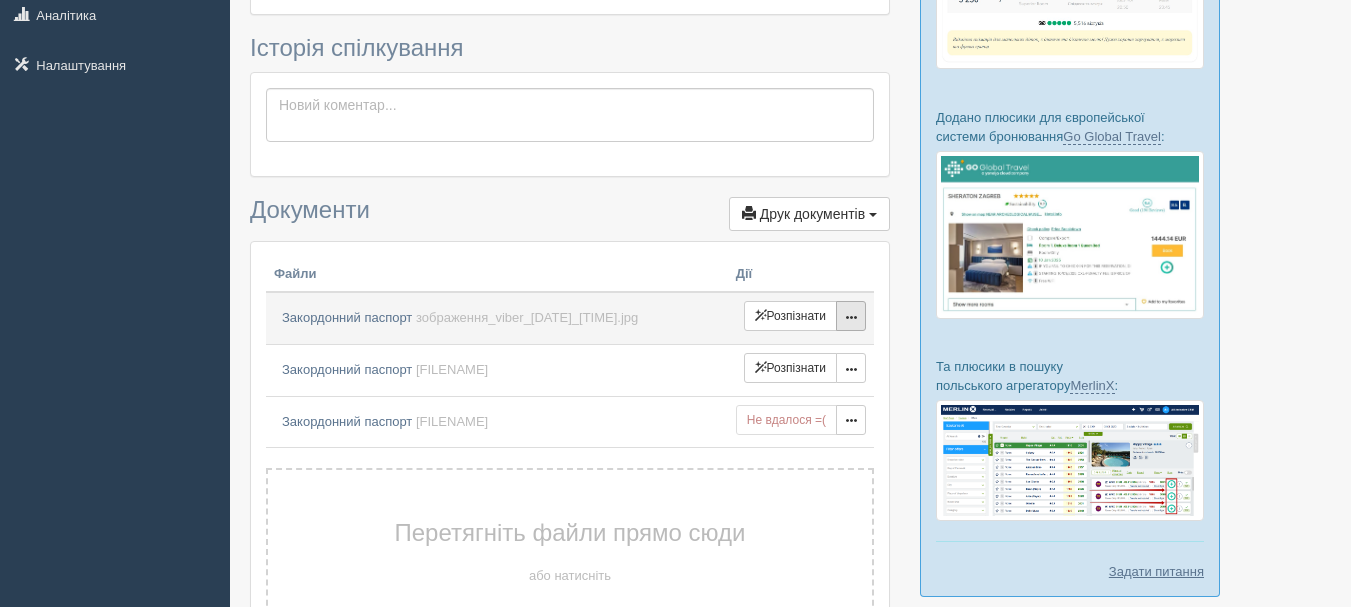 click at bounding box center (851, 318) 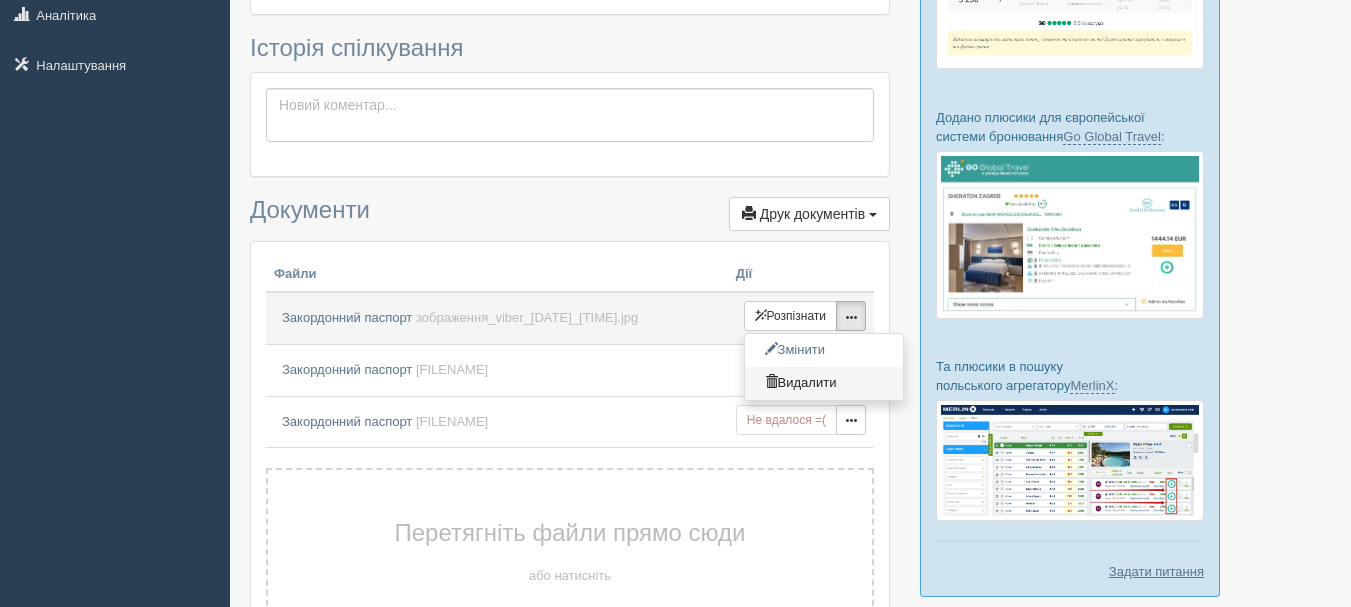 click on "Видалити" at bounding box center (824, 383) 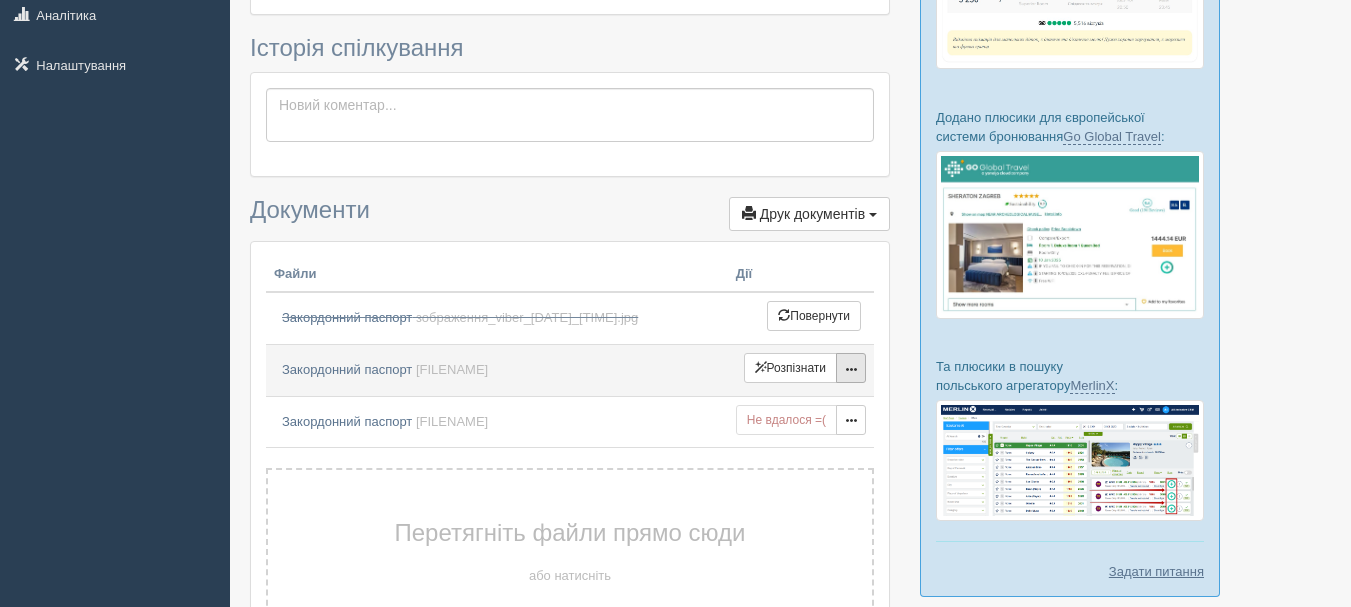 click at bounding box center (0, 0) 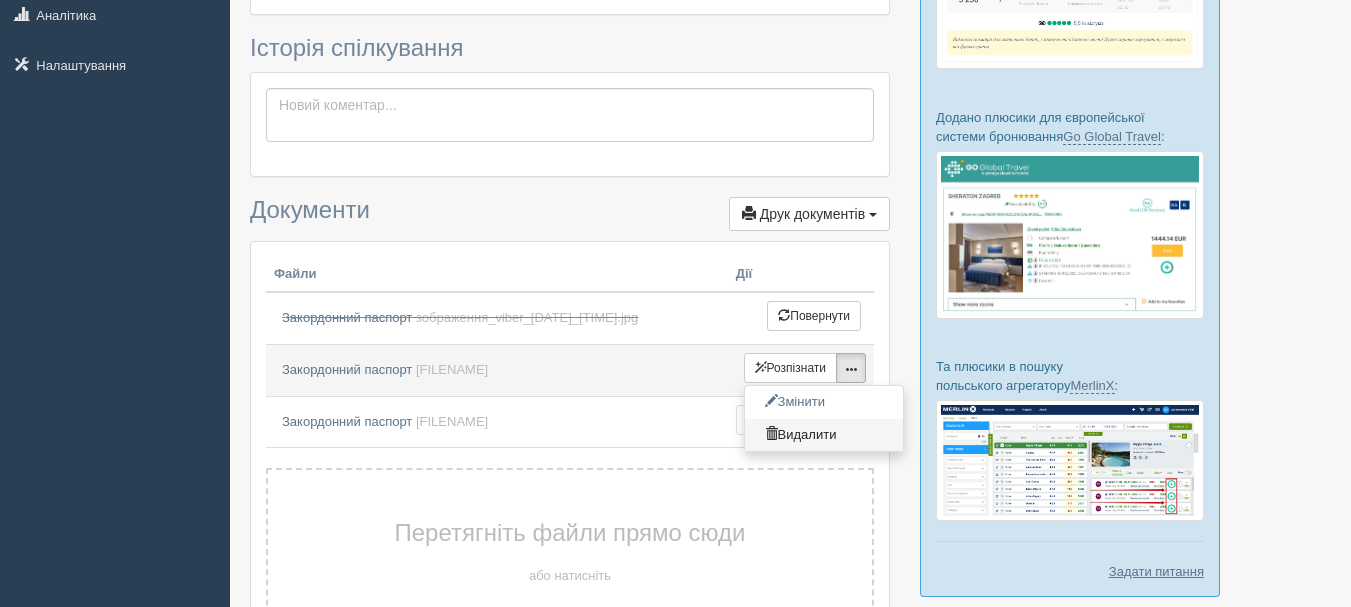click on "Видалити" at bounding box center [824, 435] 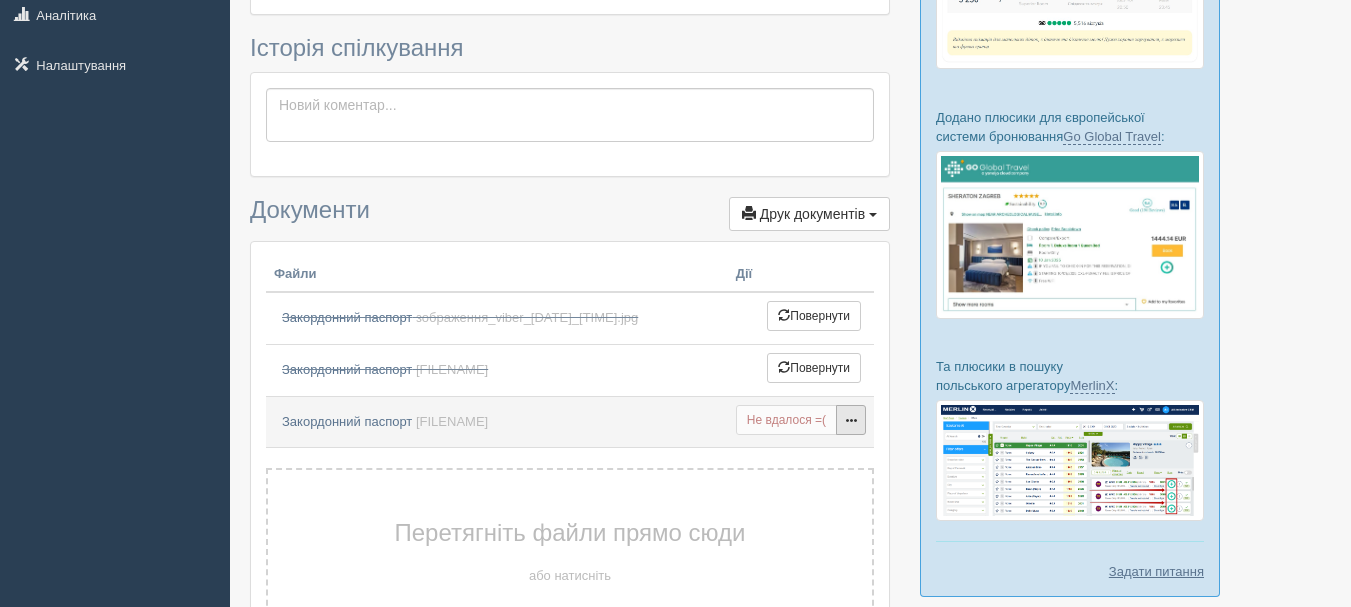 click at bounding box center [0, 0] 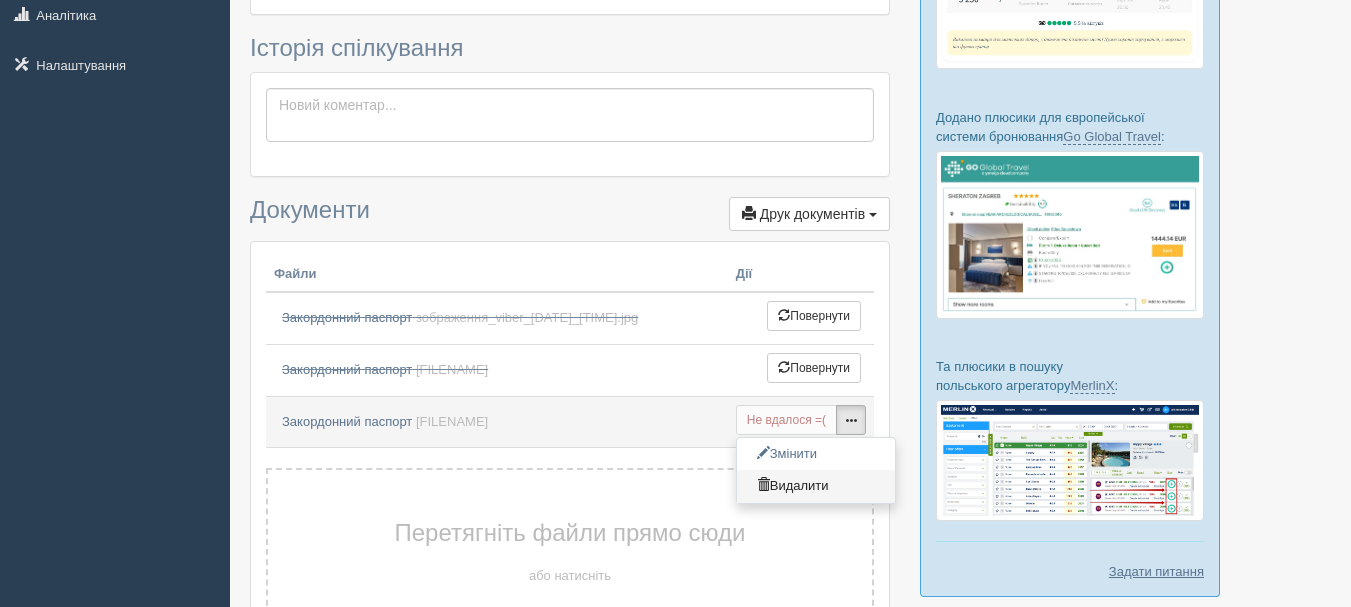 click on "Видалити" at bounding box center [816, 486] 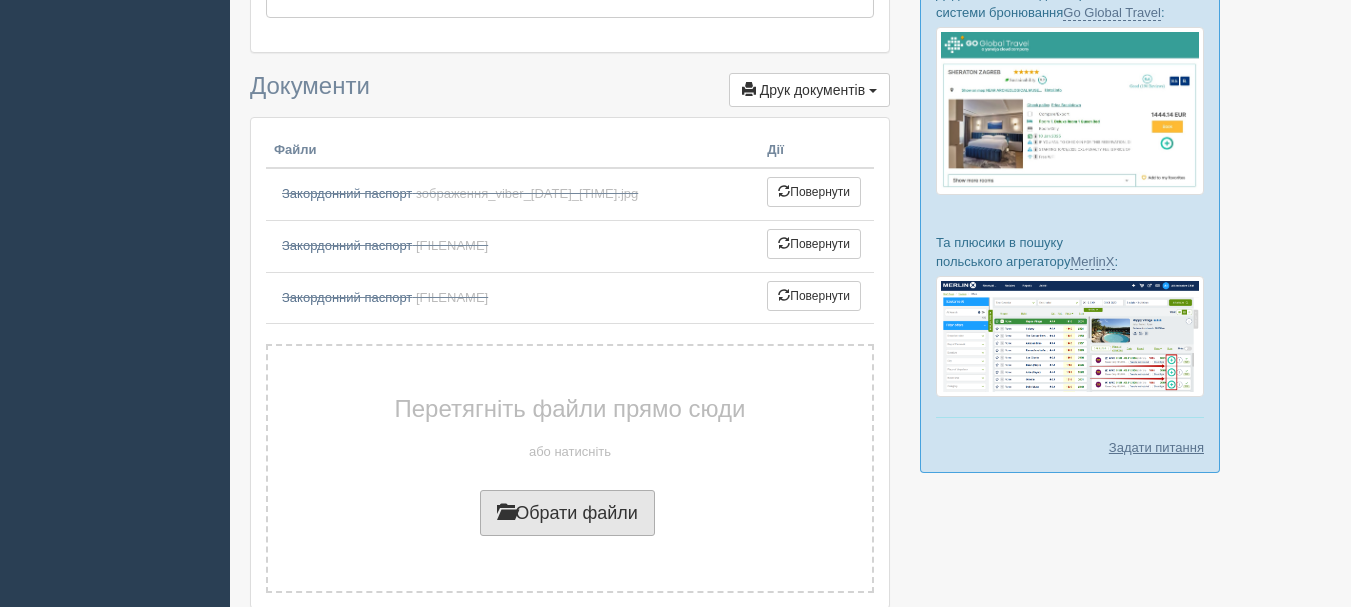 scroll, scrollTop: 608, scrollLeft: 0, axis: vertical 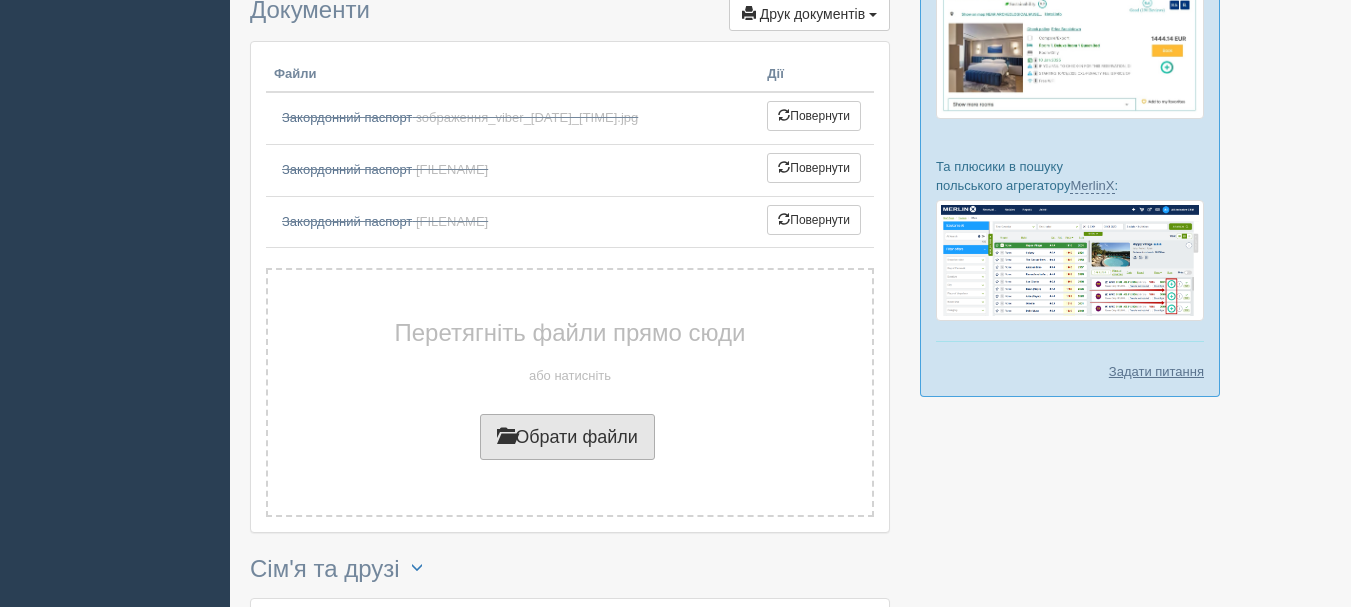 click on "Обрати файли" at bounding box center (567, 437) 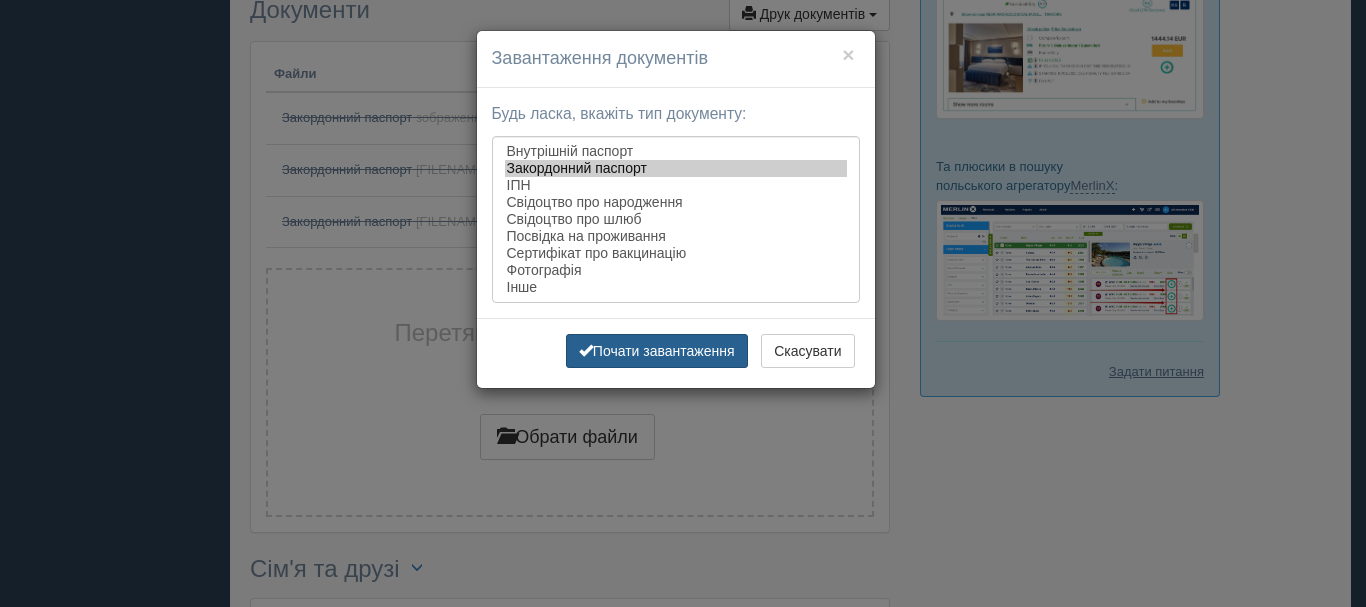 click on "Почати завантаження" at bounding box center [657, 351] 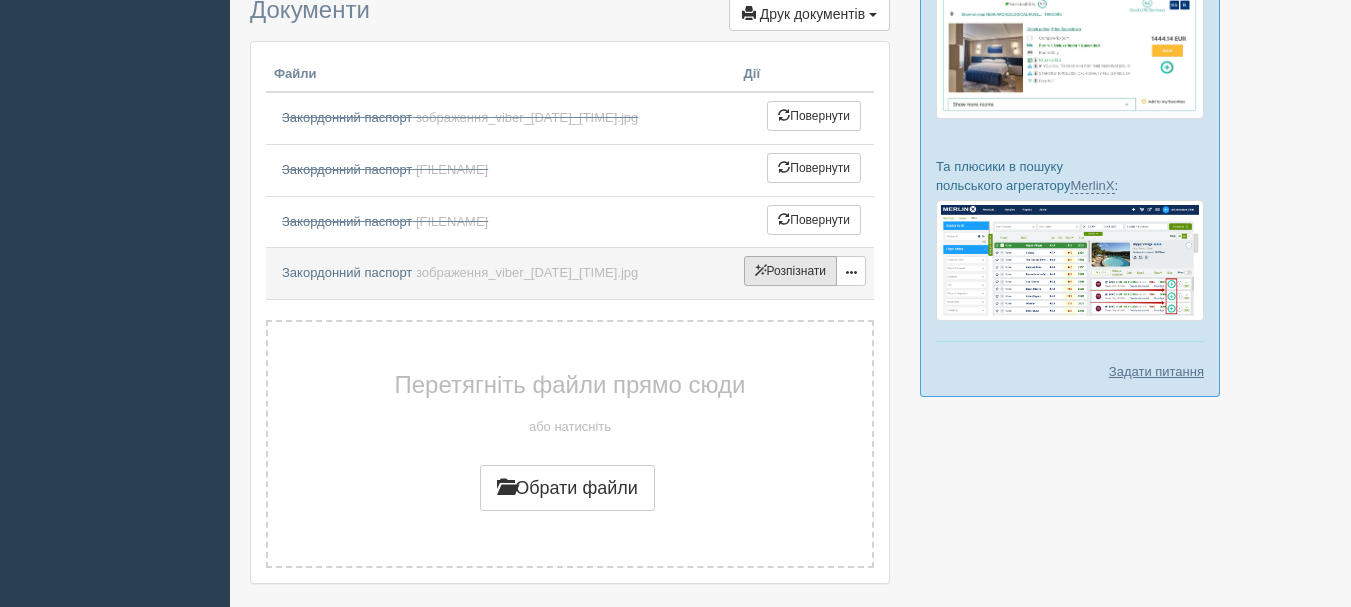 click on "Розпізнати" at bounding box center [0, 0] 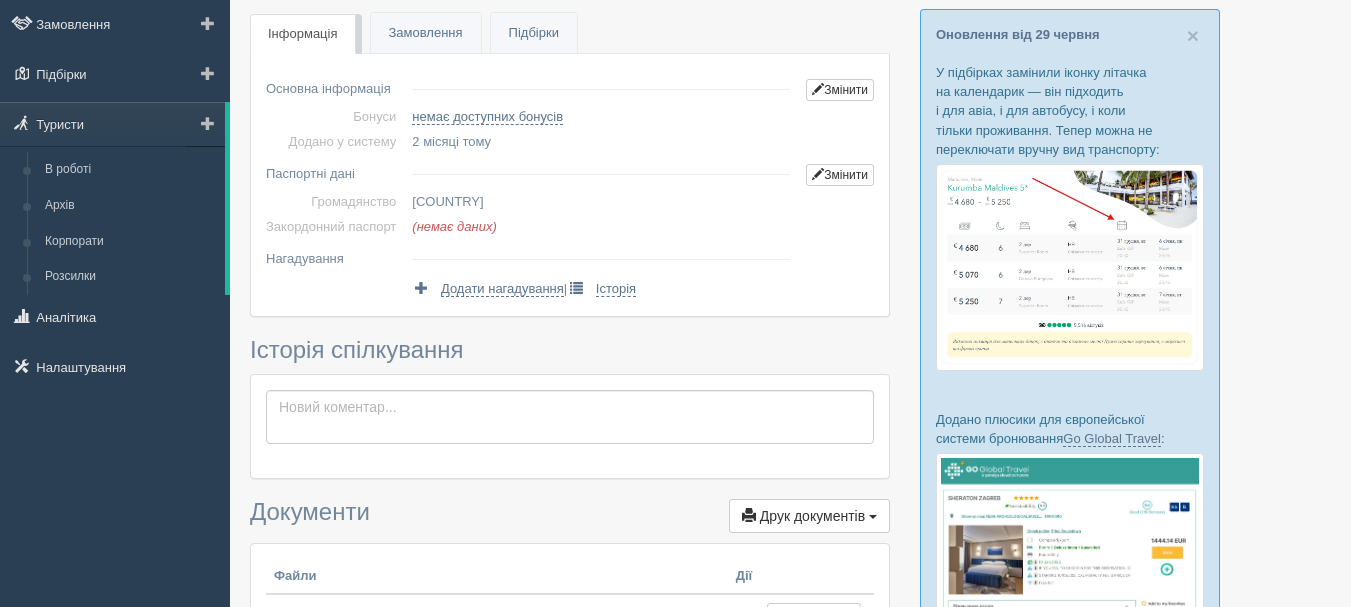 scroll, scrollTop: 0, scrollLeft: 0, axis: both 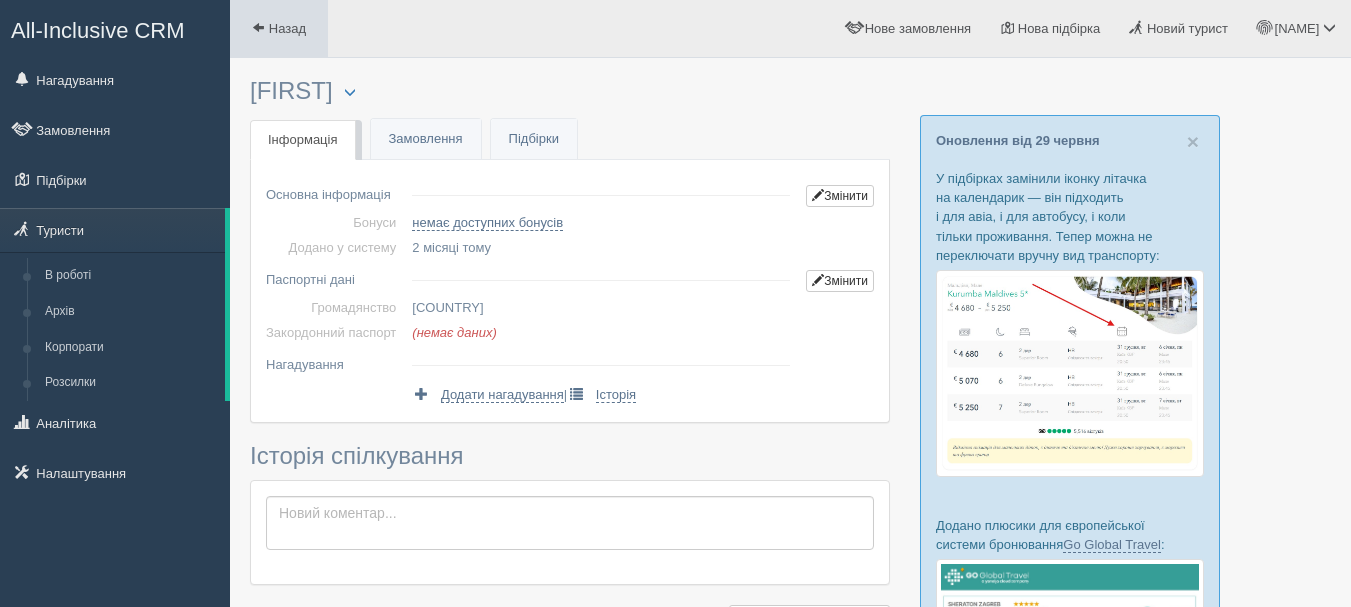 click on "Назад" at bounding box center [279, 28] 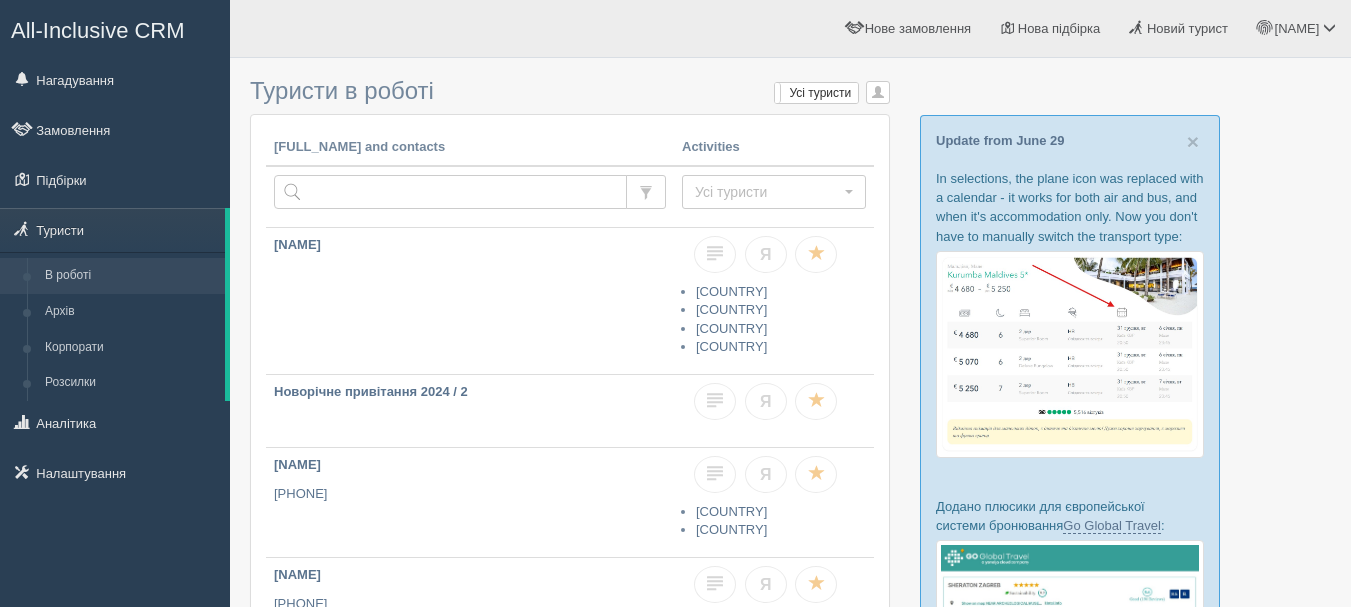 scroll, scrollTop: 0, scrollLeft: 0, axis: both 